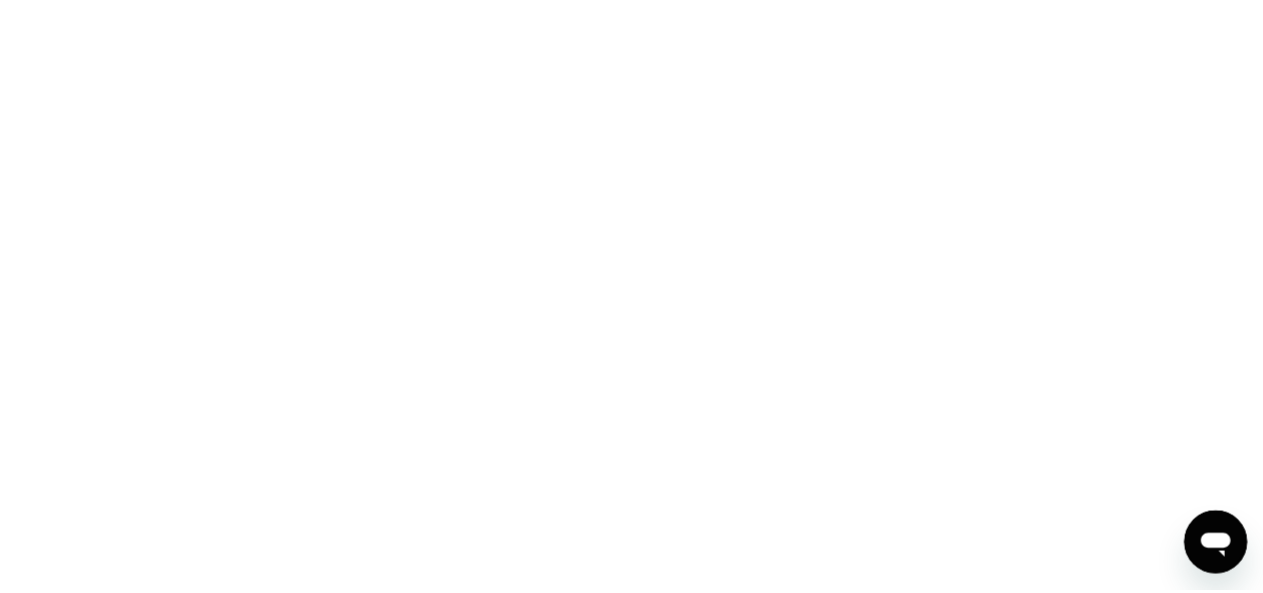 scroll, scrollTop: 0, scrollLeft: 0, axis: both 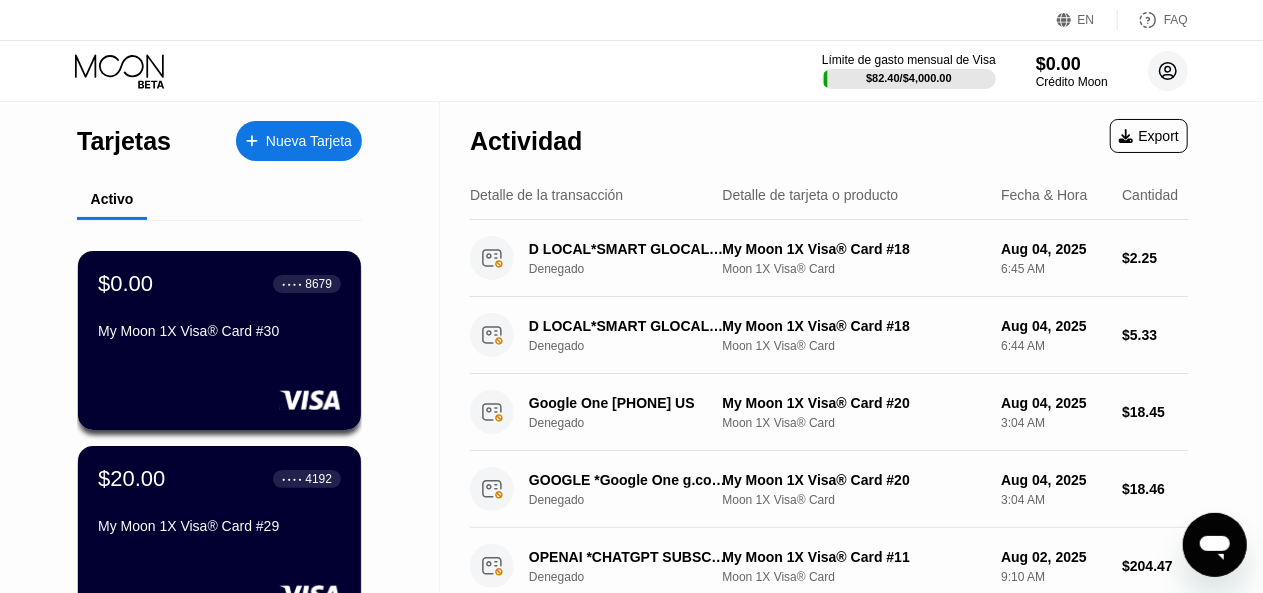 click 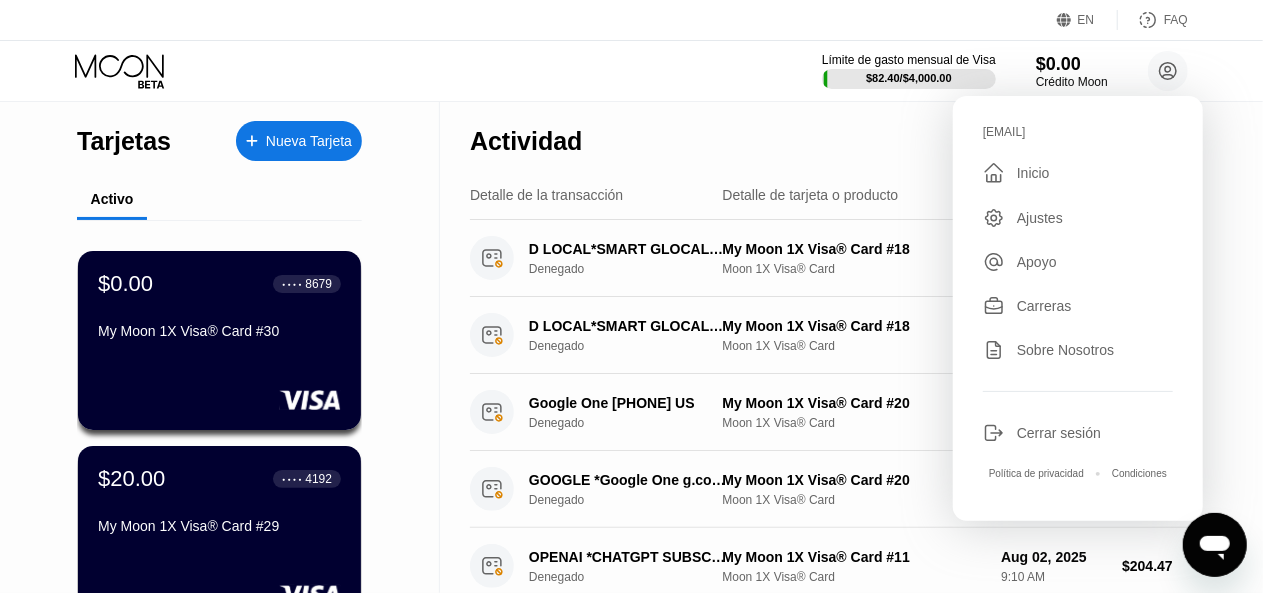 click on "Cerrar sesión" at bounding box center [1059, 433] 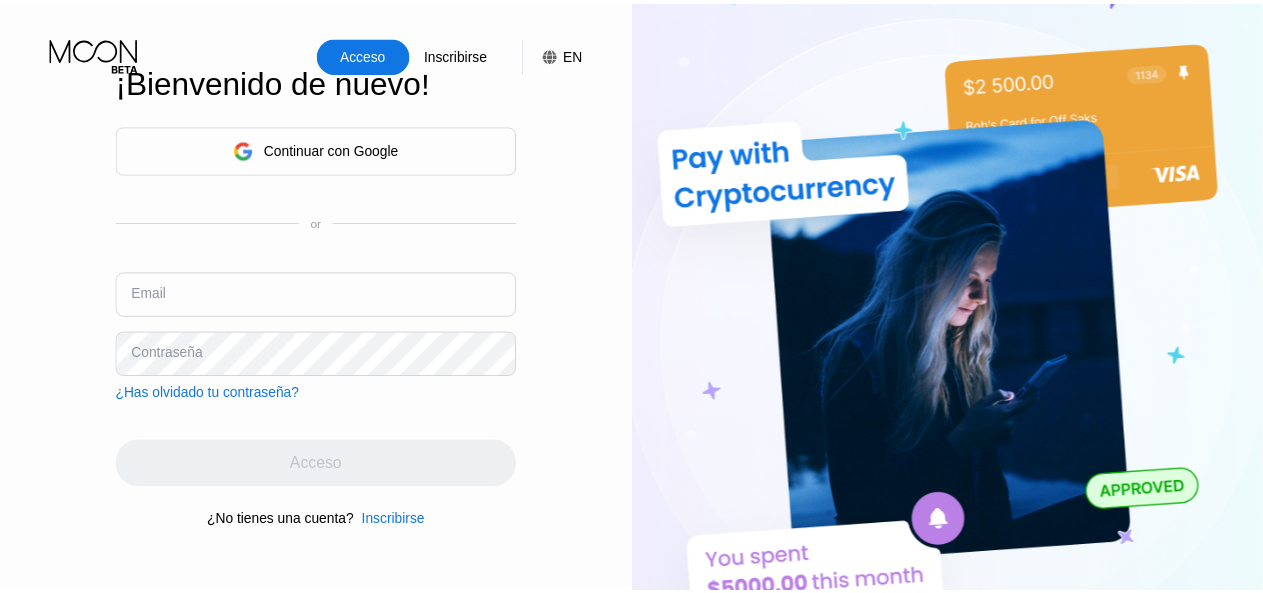 scroll, scrollTop: 0, scrollLeft: 0, axis: both 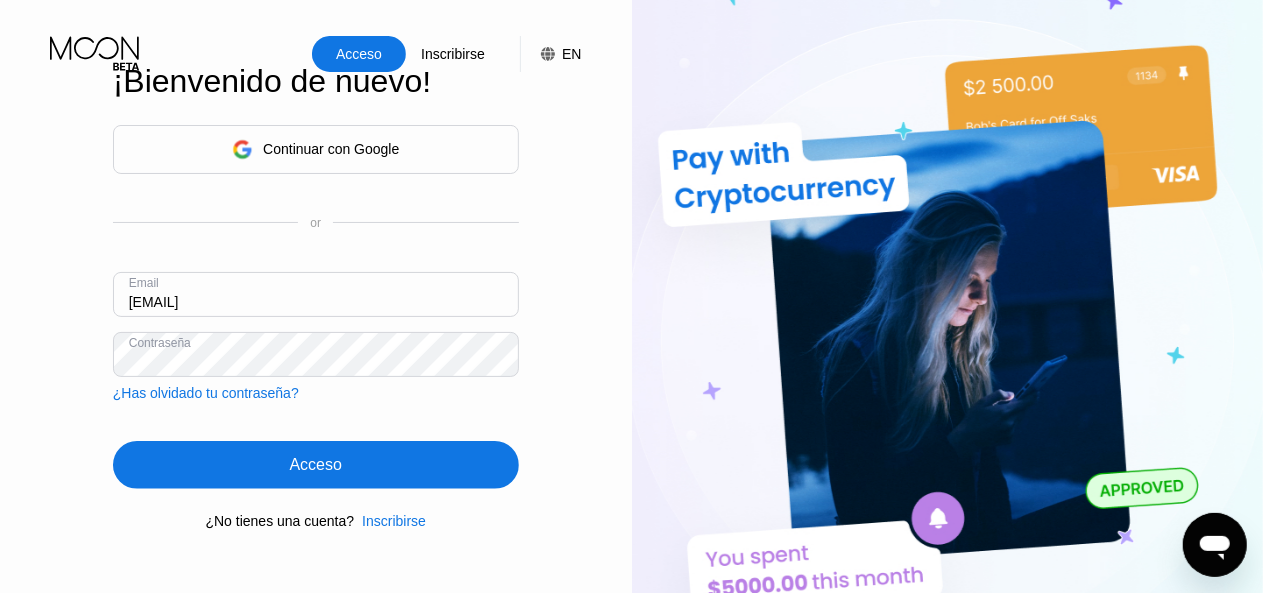 click on "[EMAIL]" at bounding box center (316, 294) 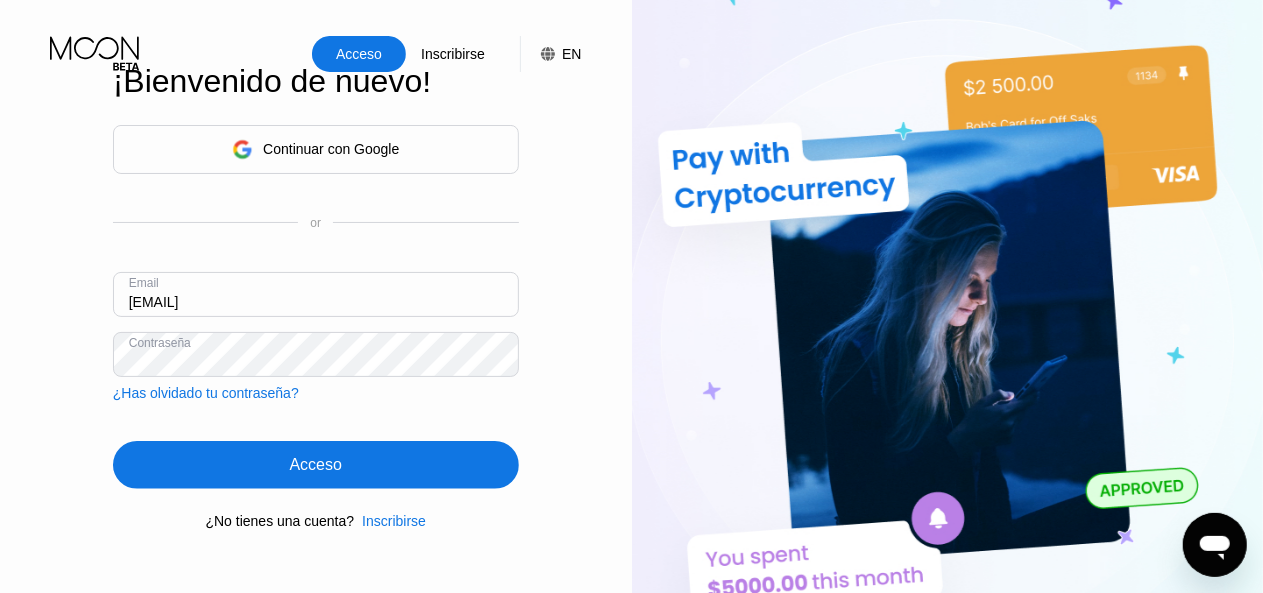 type on "[EMAIL]" 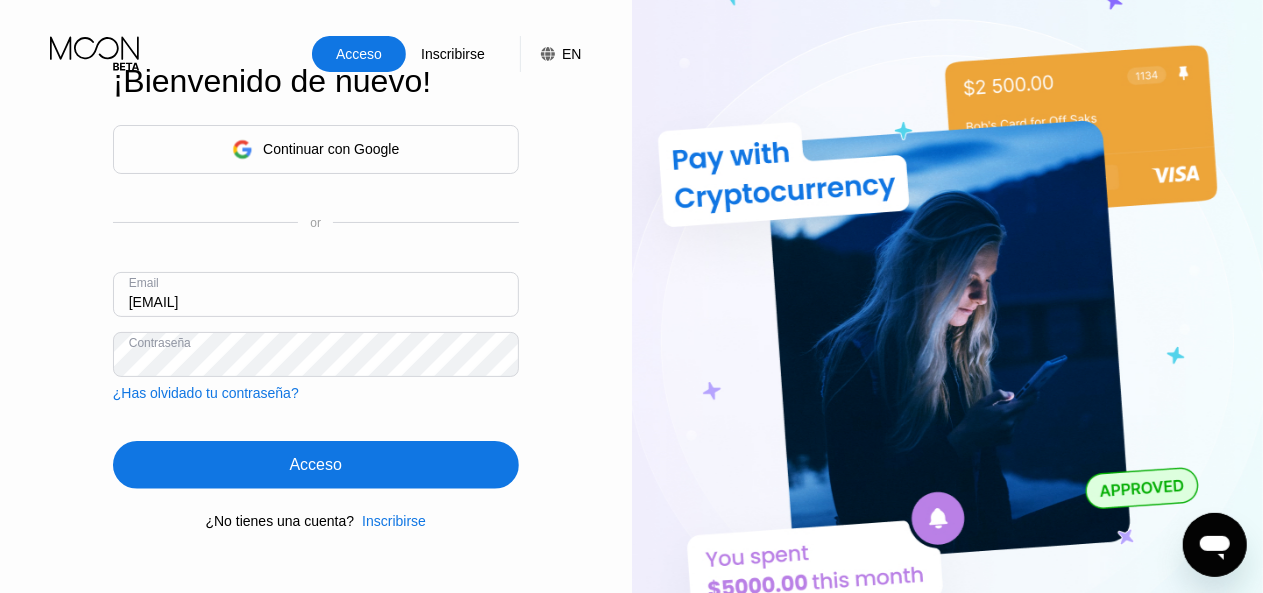 click on "Acceso" at bounding box center (316, 465) 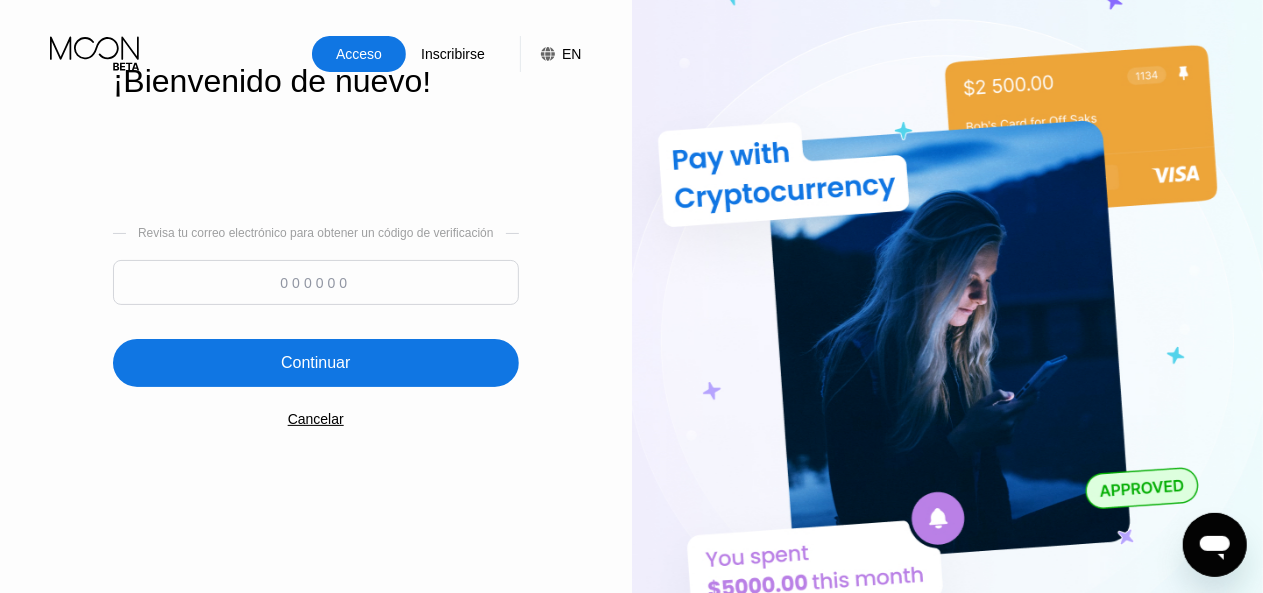 click on "Cancelar" at bounding box center [316, 419] 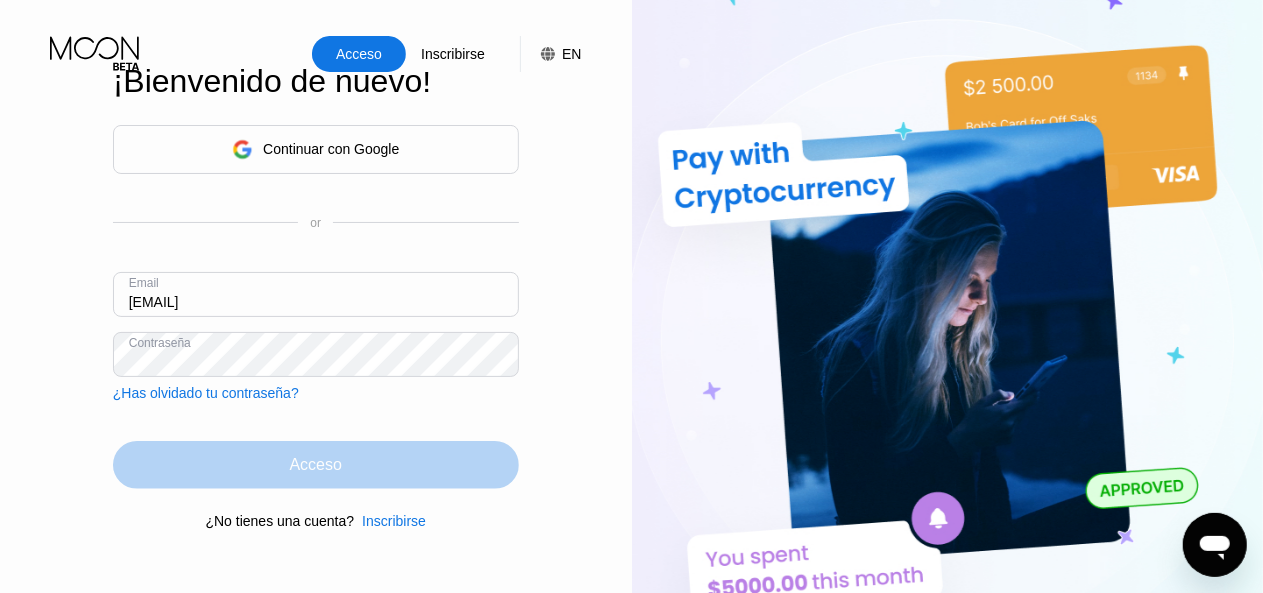 click on "Acceso" at bounding box center (316, 465) 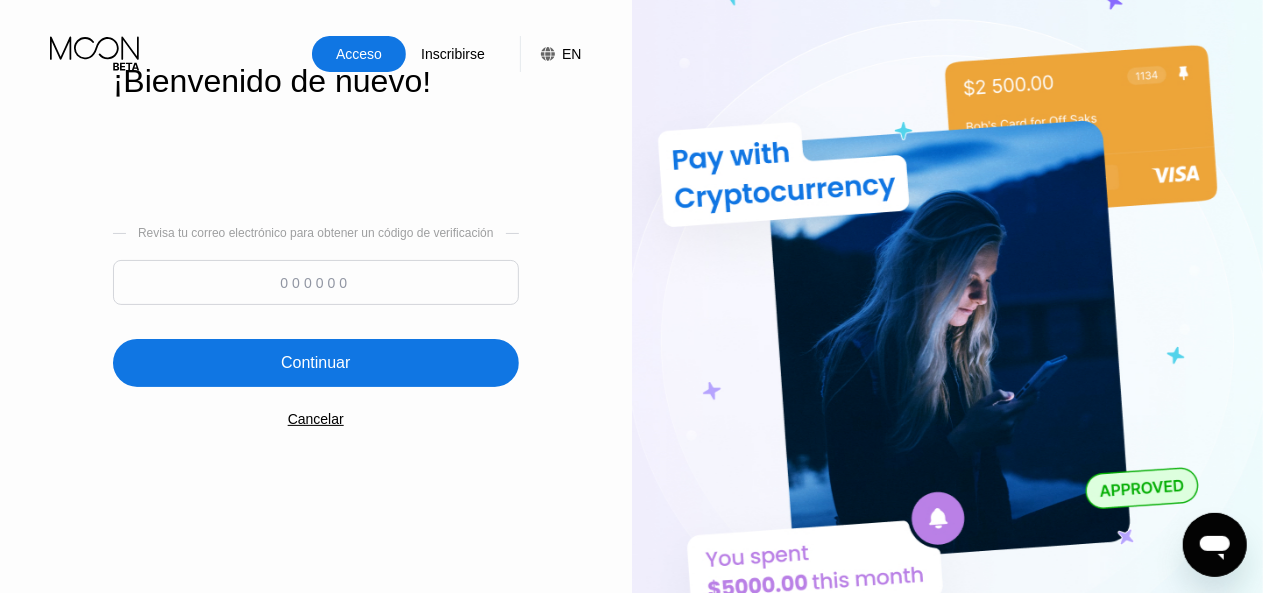 click at bounding box center [316, 282] 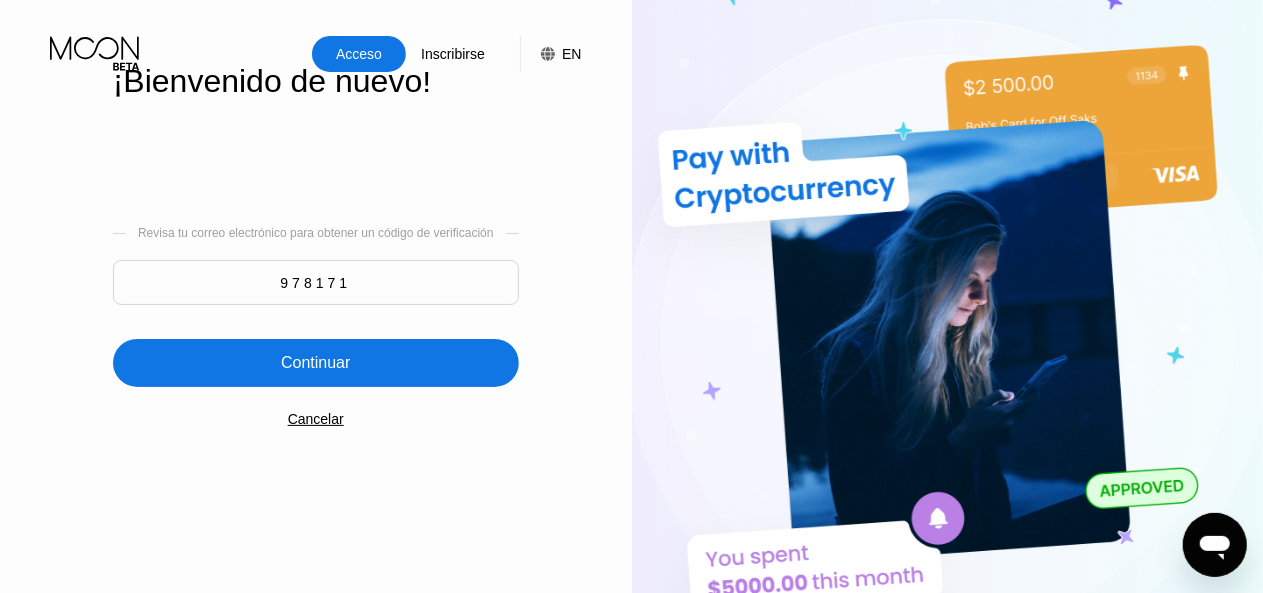 type on "978171" 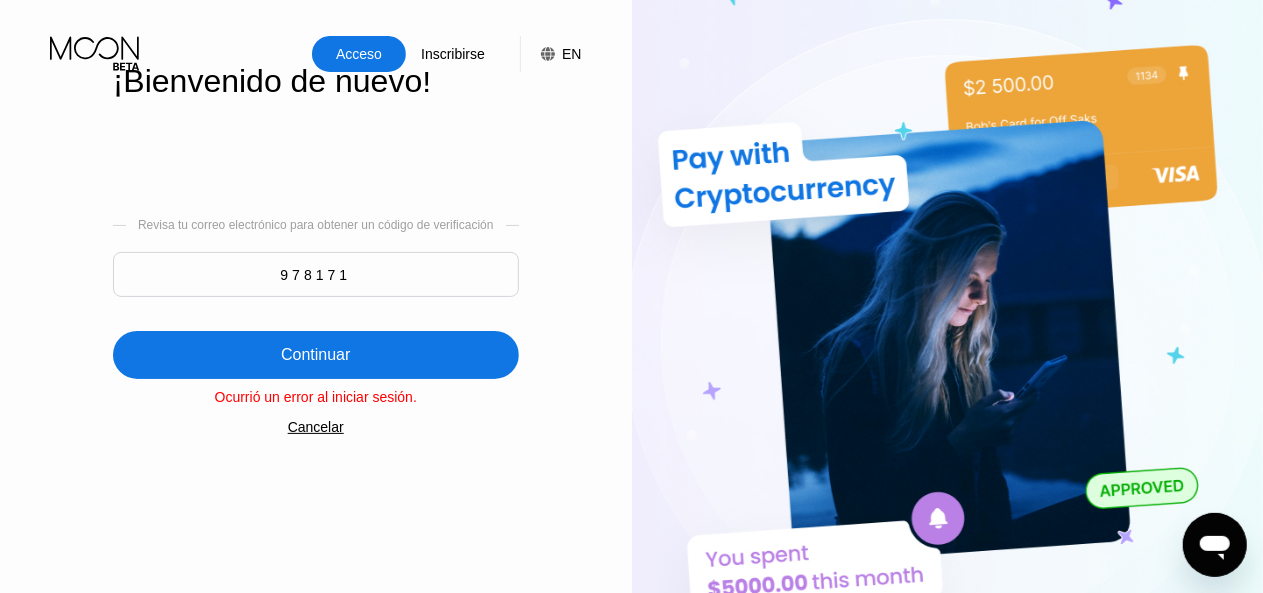 click on "978171" at bounding box center [316, 274] 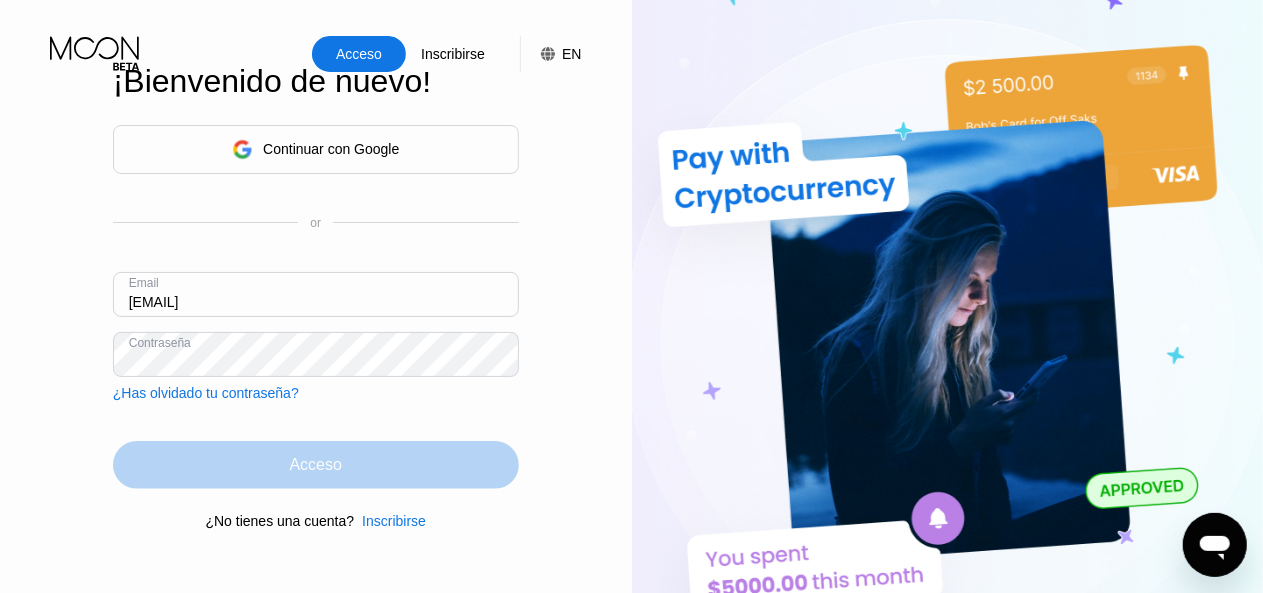 click on "Acceso" at bounding box center [316, 465] 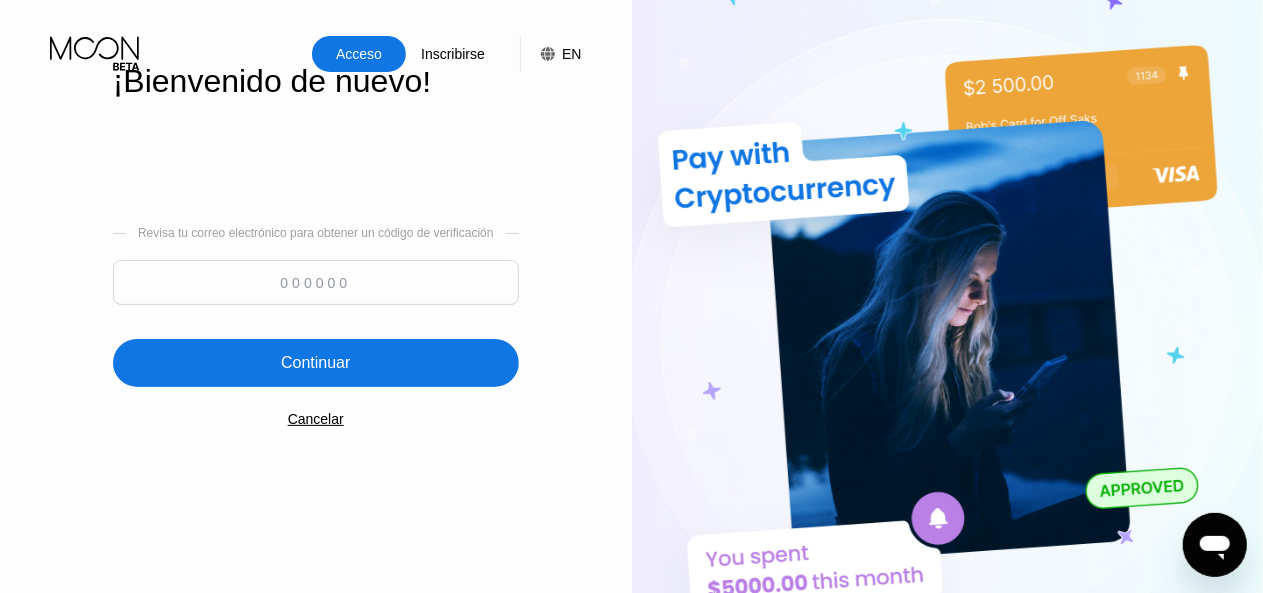 click at bounding box center (316, 282) 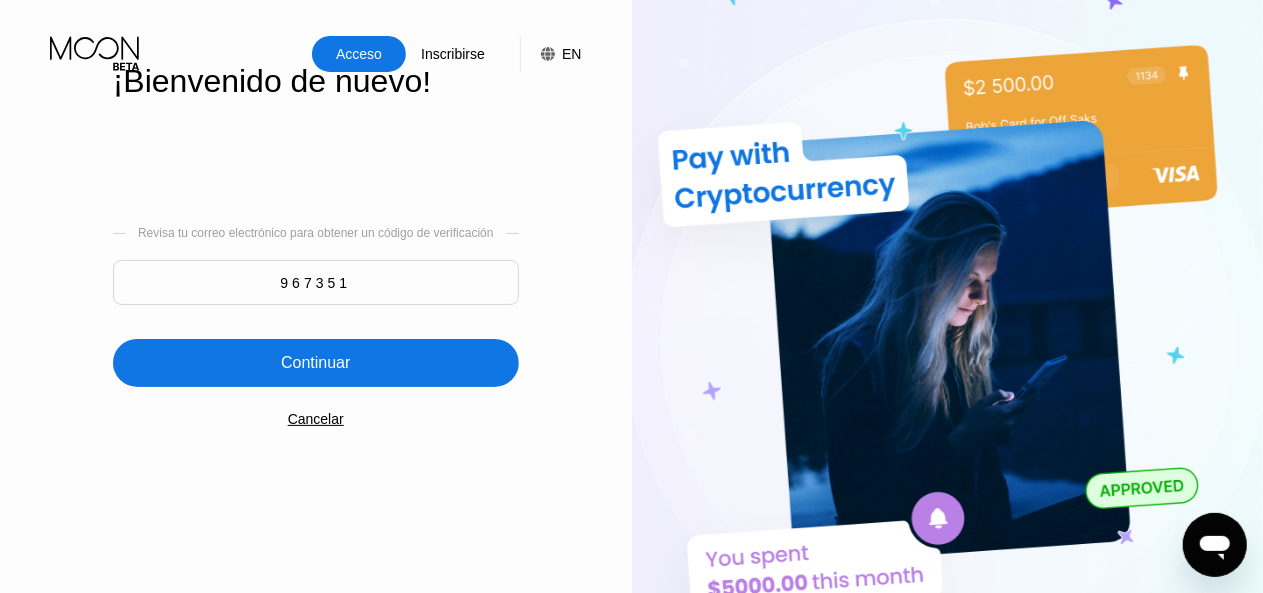 type on "967351" 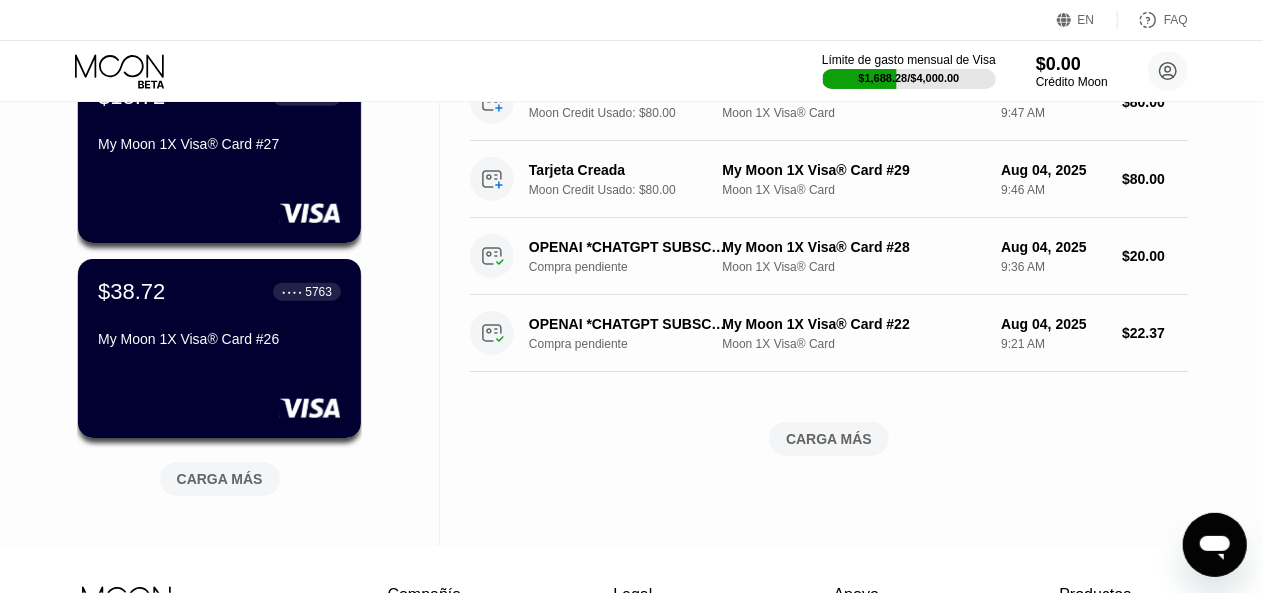 scroll, scrollTop: 800, scrollLeft: 0, axis: vertical 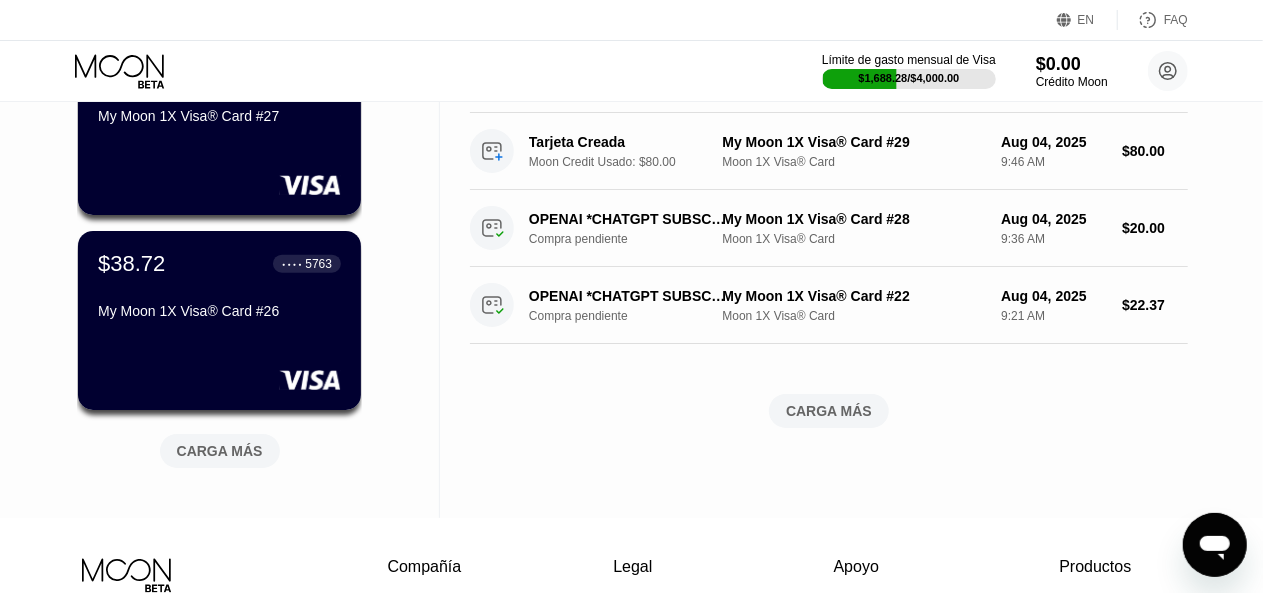 click on "CARGA MÁS" at bounding box center [220, 451] 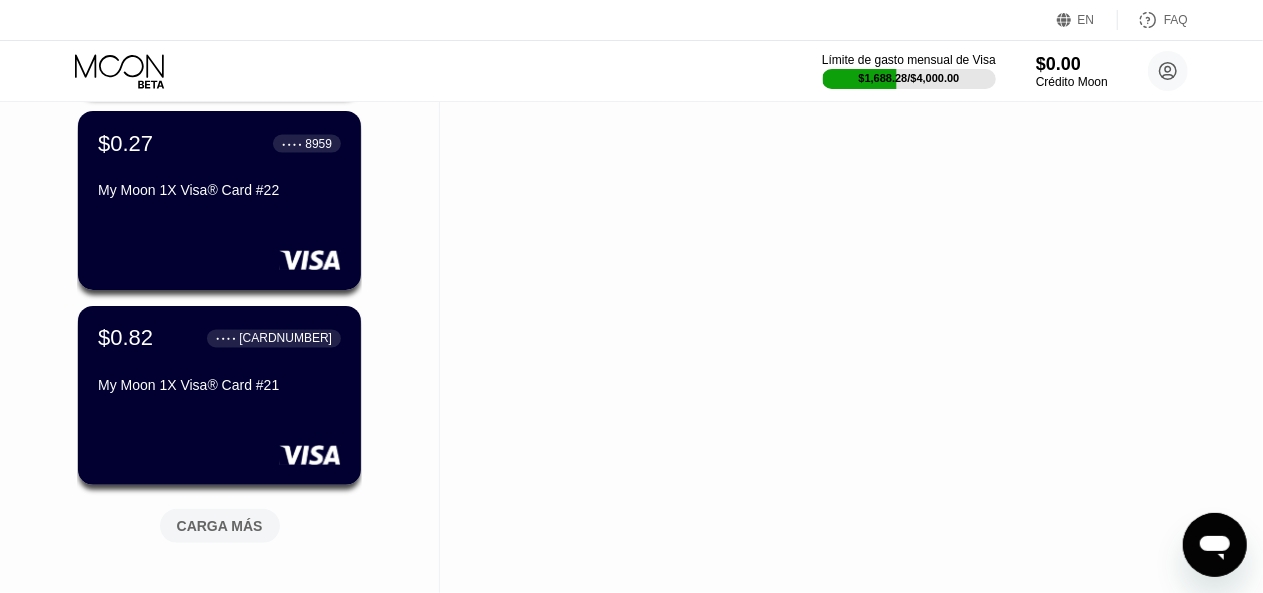 scroll, scrollTop: 1900, scrollLeft: 0, axis: vertical 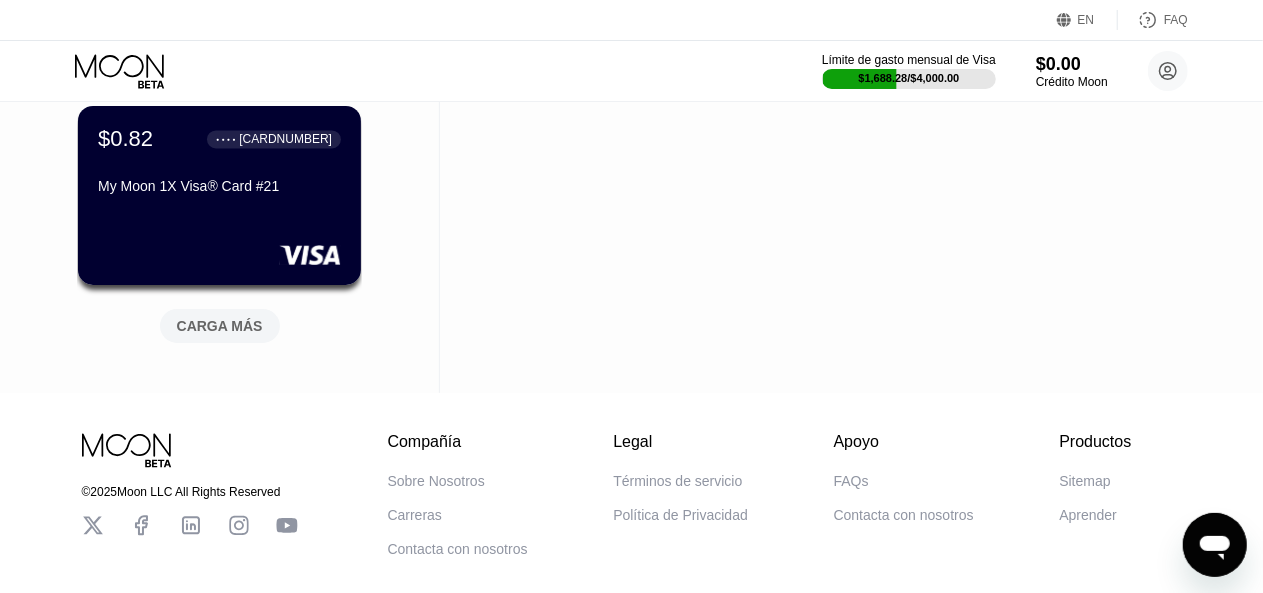 click on "CARGA MÁS" at bounding box center [220, 326] 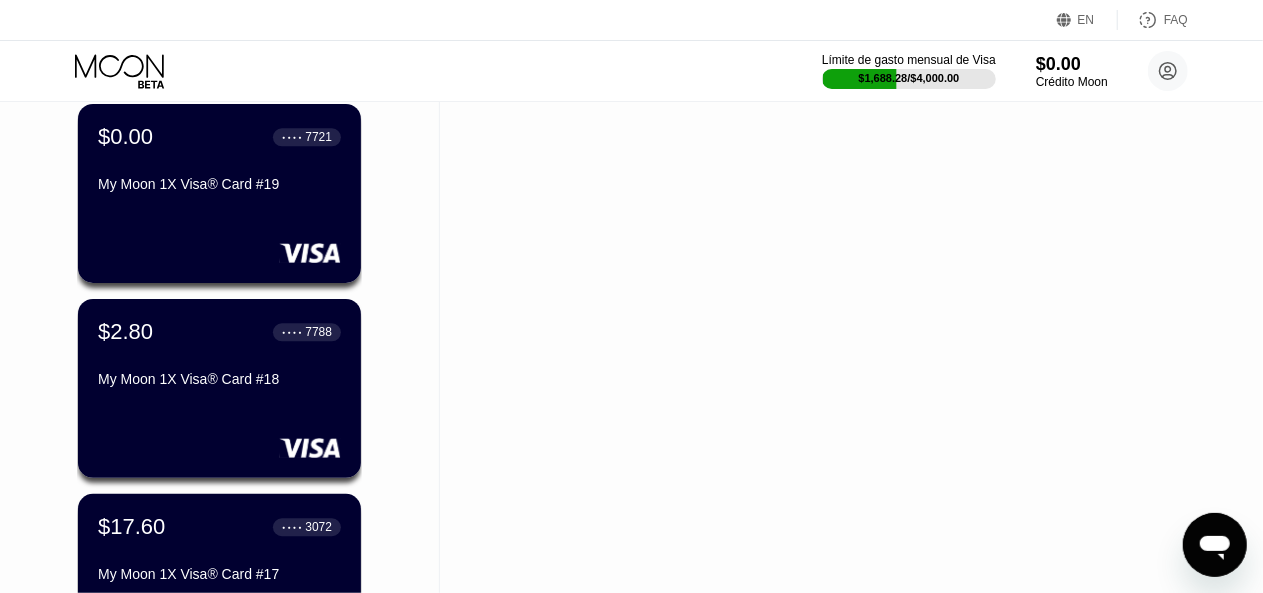scroll, scrollTop: 2400, scrollLeft: 0, axis: vertical 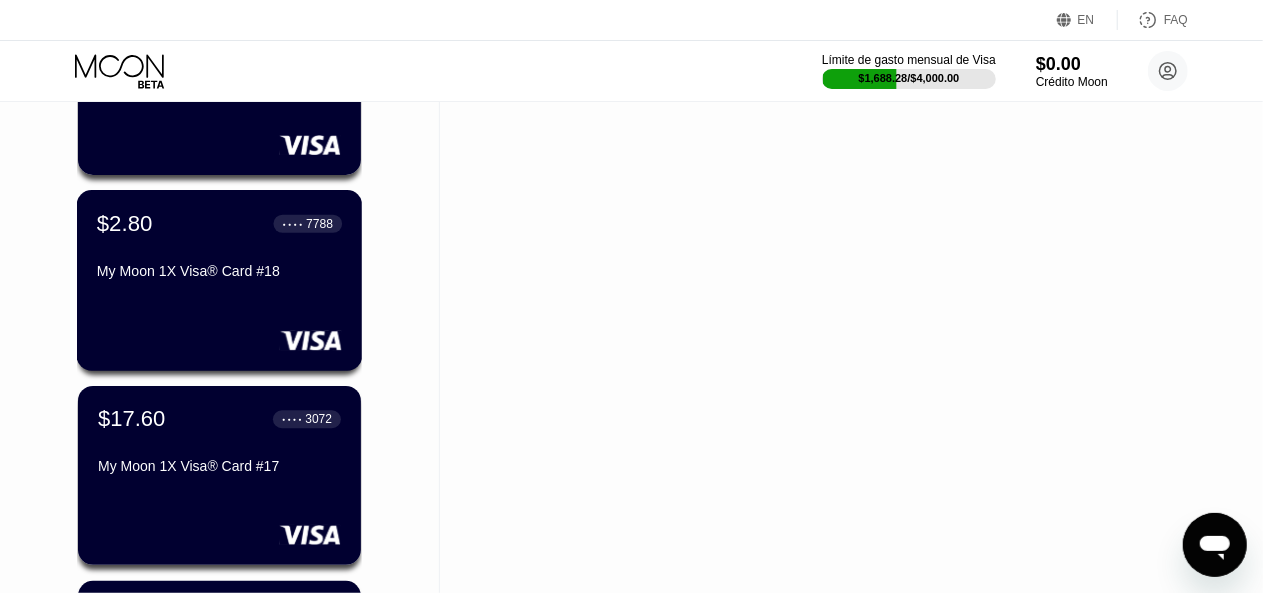 click on "My Moon 1X Visa® Card #18" at bounding box center (219, 271) 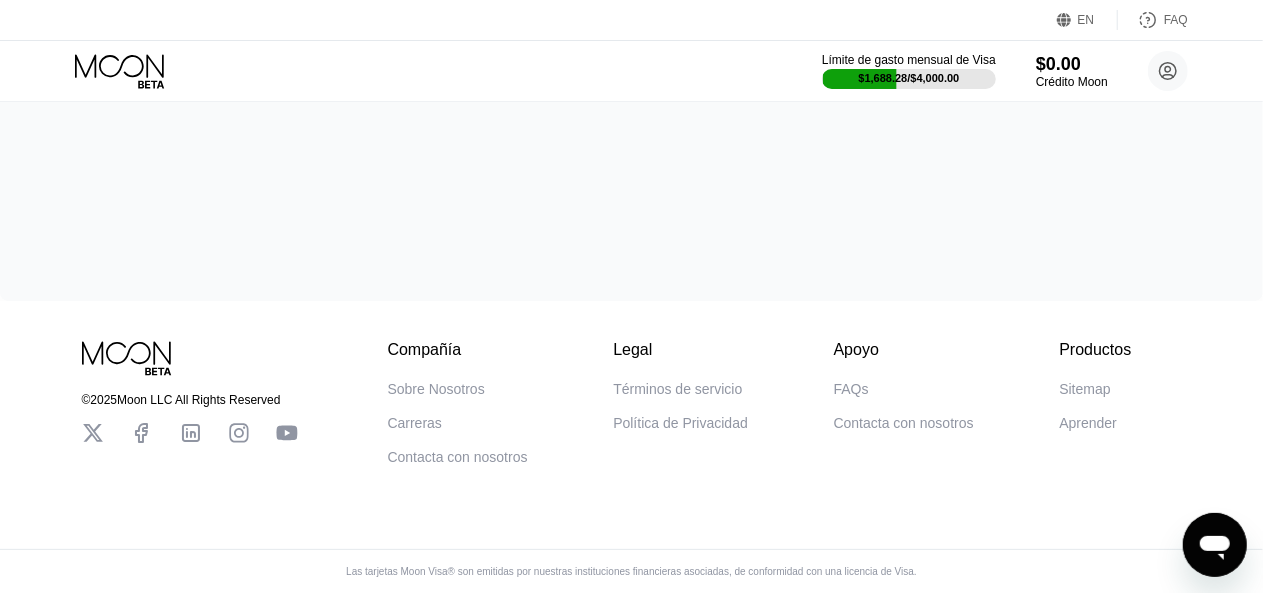 scroll, scrollTop: 0, scrollLeft: 0, axis: both 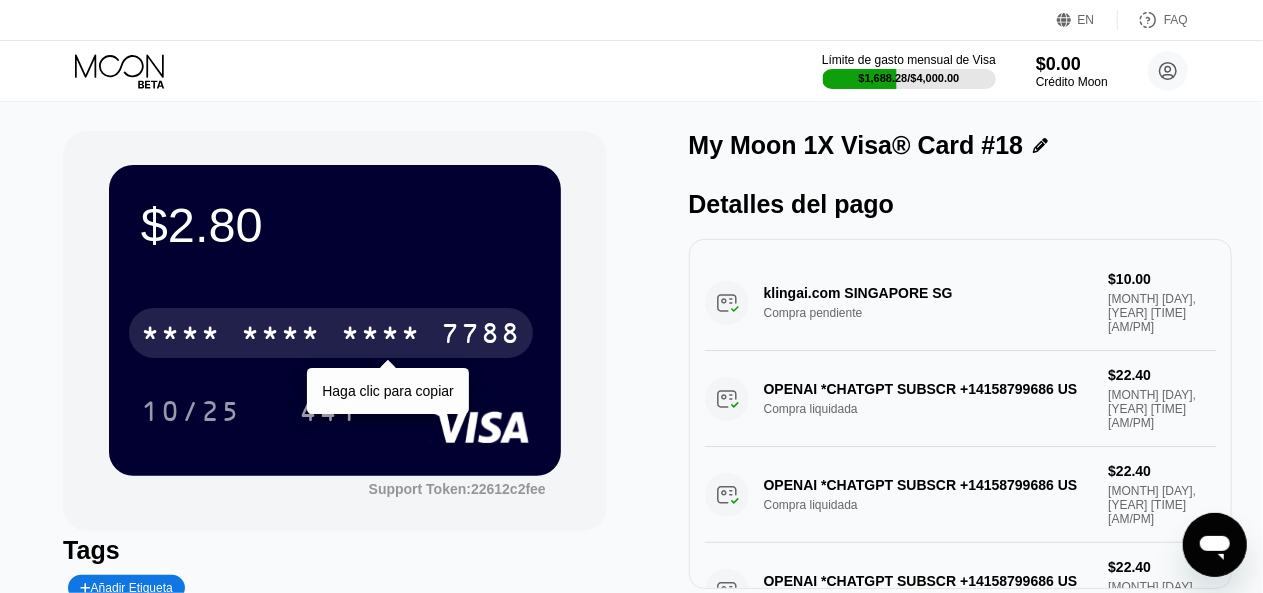 click on "* * * * * * * * * * * * 7788" at bounding box center (331, 333) 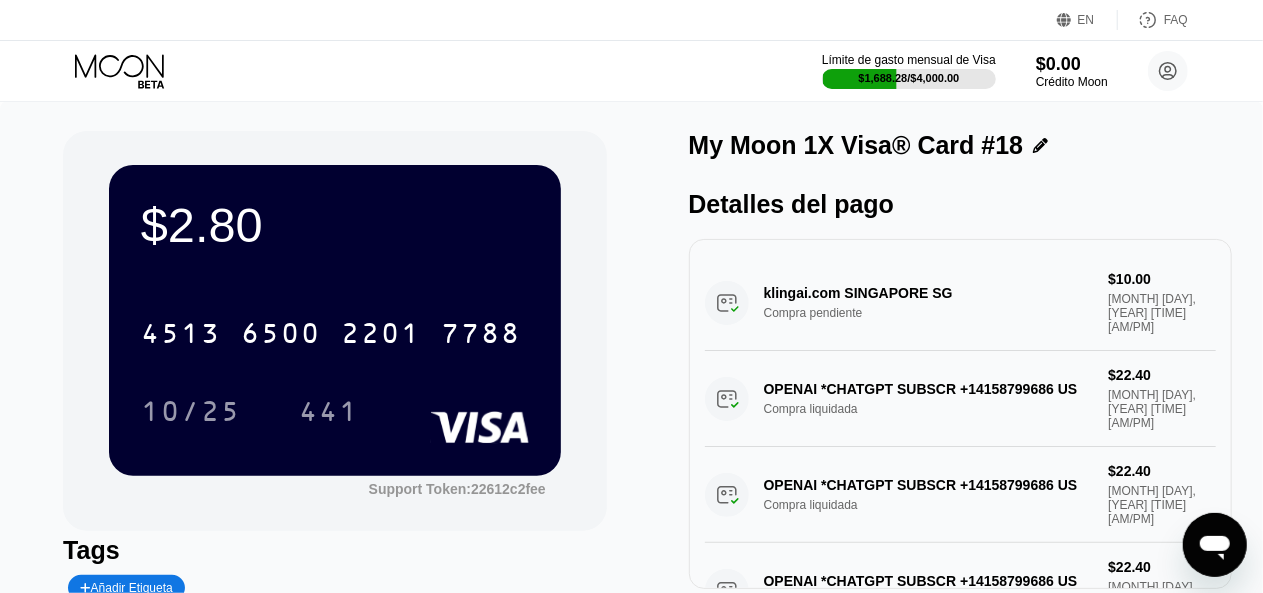 click 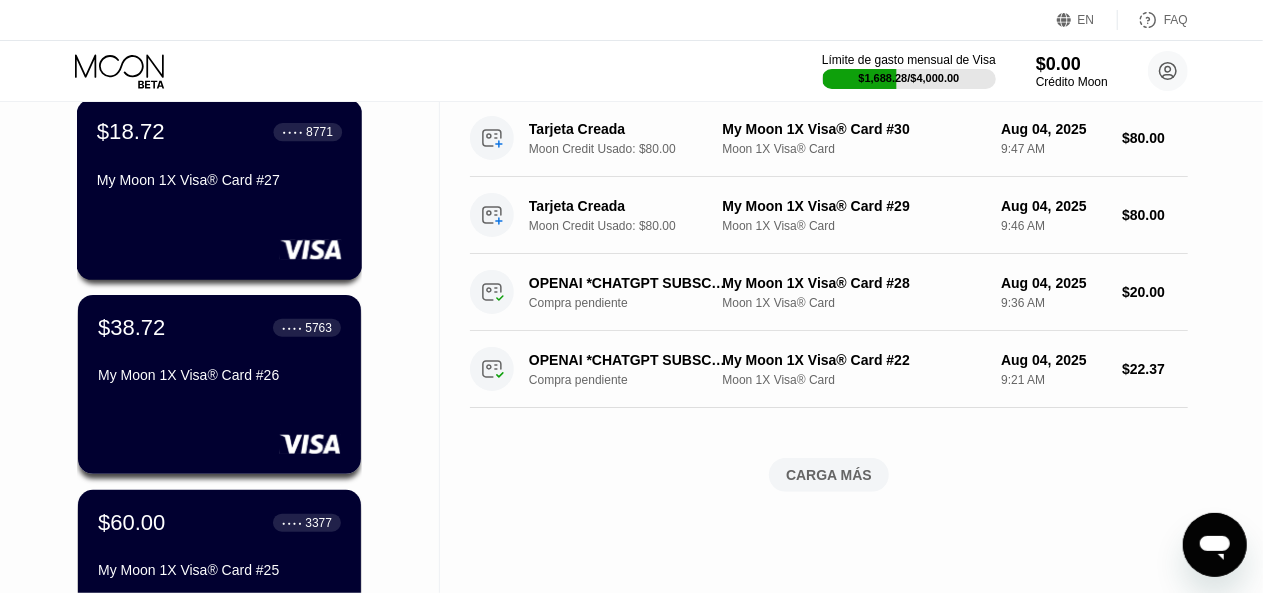 scroll, scrollTop: 800, scrollLeft: 0, axis: vertical 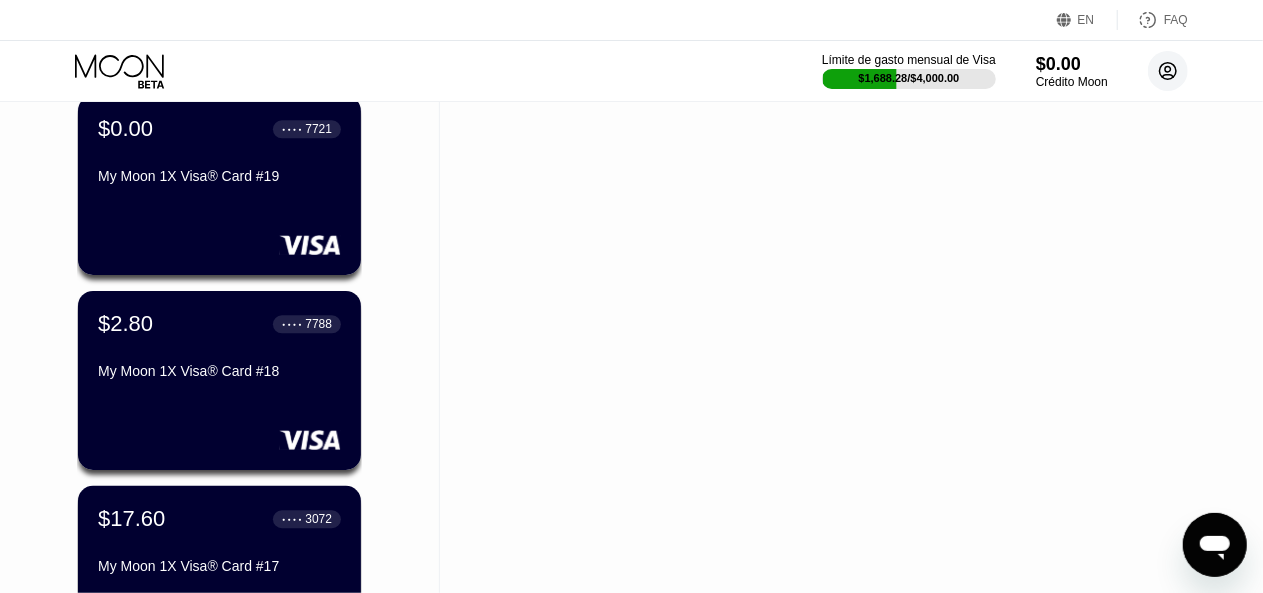 click 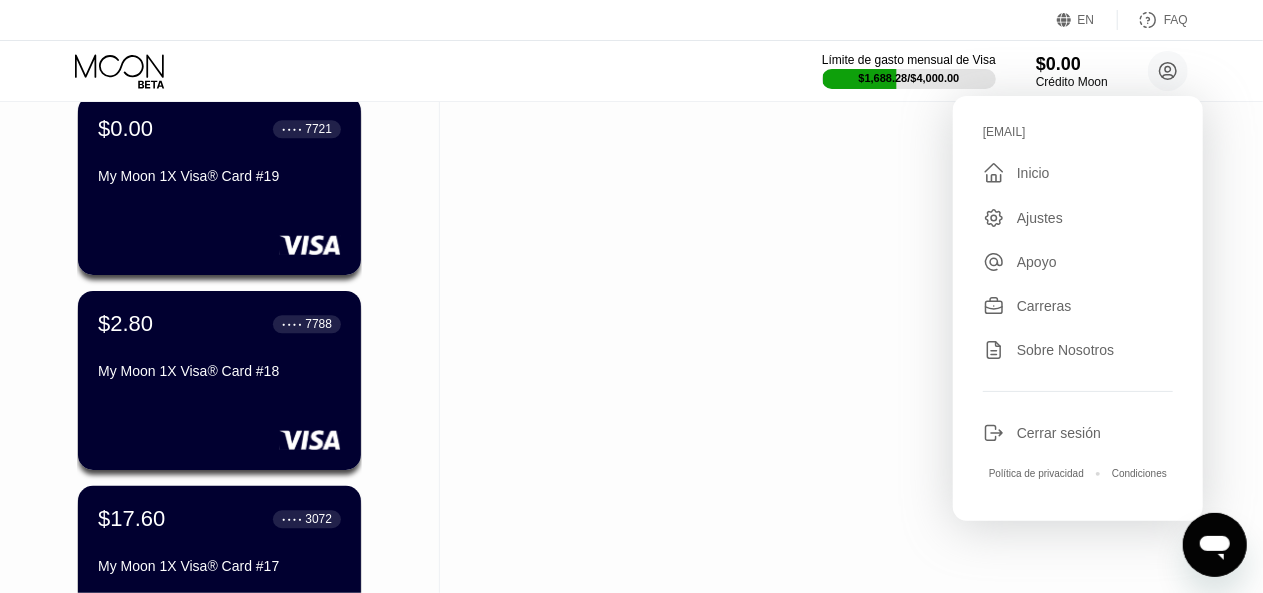 click on "Actividad Export Detalle de la transacción Detalle de tarjeta o producto Fecha & Hora Cantidad OPENAI *CHATGPT SUBSCR   +14158799686 US Compra pendiente My Moon 1X Visa® Card #28 Moon 1X Visa® Card Aug 04, 2025 12:19 PM $20.00 OPENAI *CHATGPT SUBSCR   +14158799686 IE Compra pendiente My Moon 1X Visa® Card #23 Moon 1X Visa® Card Aug 04, 2025 11:39 AM $22.09 OPENAI *CHATGPT SUBSCR   +14158799686 US Denegado My Moon 1X Visa® Card #27 Moon 1X Visa® Card Aug 04, 2025 11:00 AM $20.00 OPENAI *CHATGPT SUBSCR   +14158799686 US Denegado My Moon 1X Visa® Card #27 Moon 1X Visa® Card Aug 04, 2025 11:00 AM $20.00 OPENAI *CHATGPT SUBSCR   +14158799686 US Compra pendiente My Moon 1X Visa® Card #26 Moon 1X Visa® Card Aug 04, 2025 10:57 AM $20.00 OPENAI *CHATGPT SUBSCR   +14158799686 IE Compra pendiente My Moon 1X Visa® Card #23 Moon 1X Visa® Card Aug 04, 2025 10:48 AM $22.09 OPENAI *CHATGPT SUBSCR   +14158799686 IE Compra pendiente My Moon 1X Visa® Card #23 Moon 1X Visa® Card Aug 04, 2025 10:06 AM $22.32 $10.00" at bounding box center [829, -616] 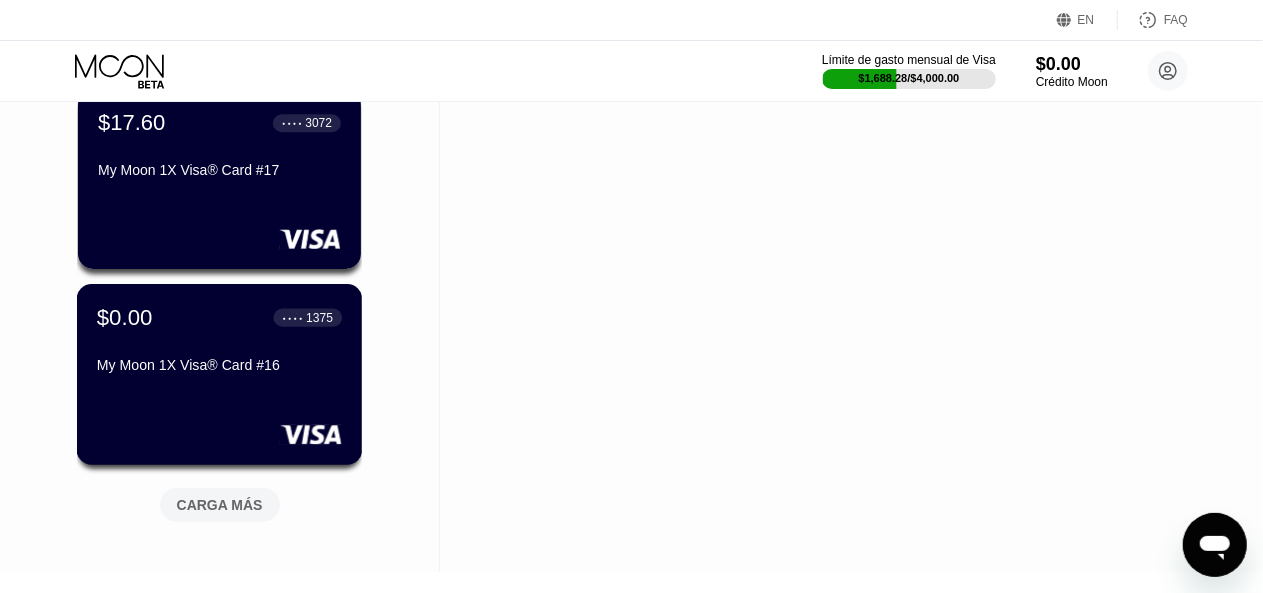 scroll, scrollTop: 2800, scrollLeft: 0, axis: vertical 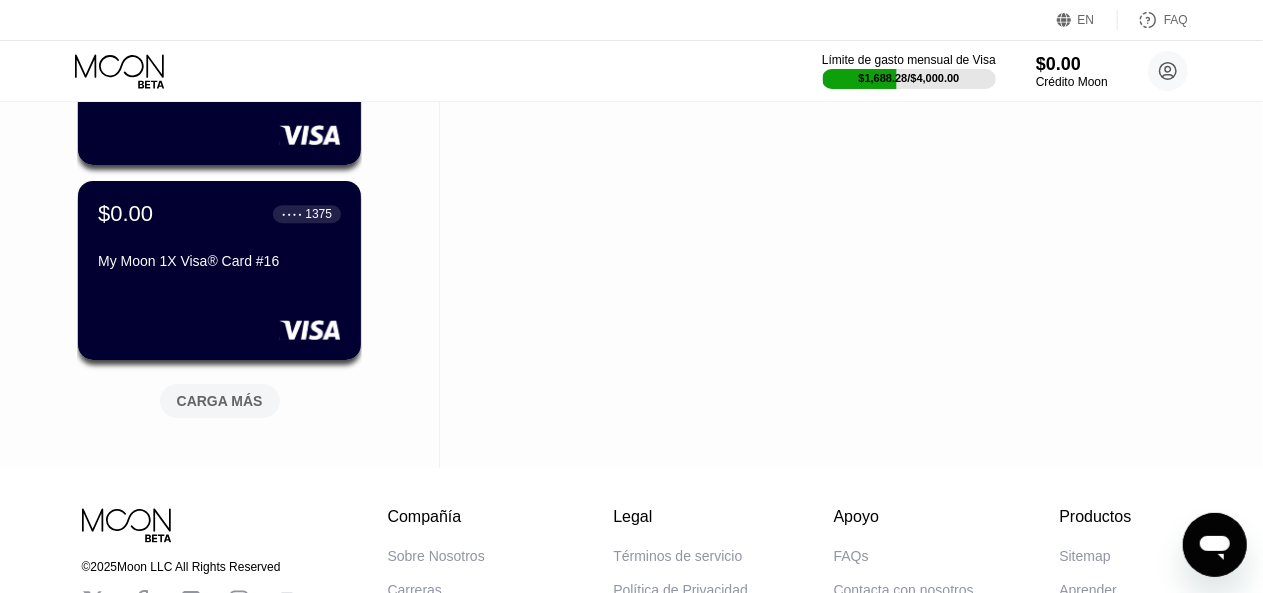click on "CARGA MÁS" at bounding box center (220, 401) 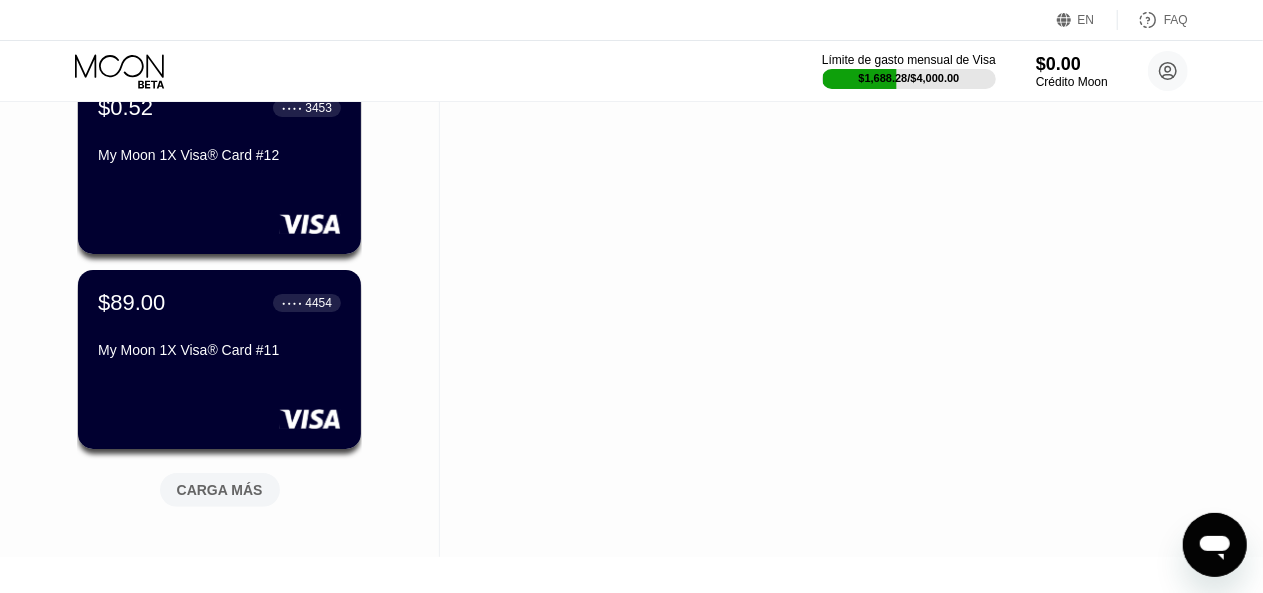 scroll, scrollTop: 3800, scrollLeft: 0, axis: vertical 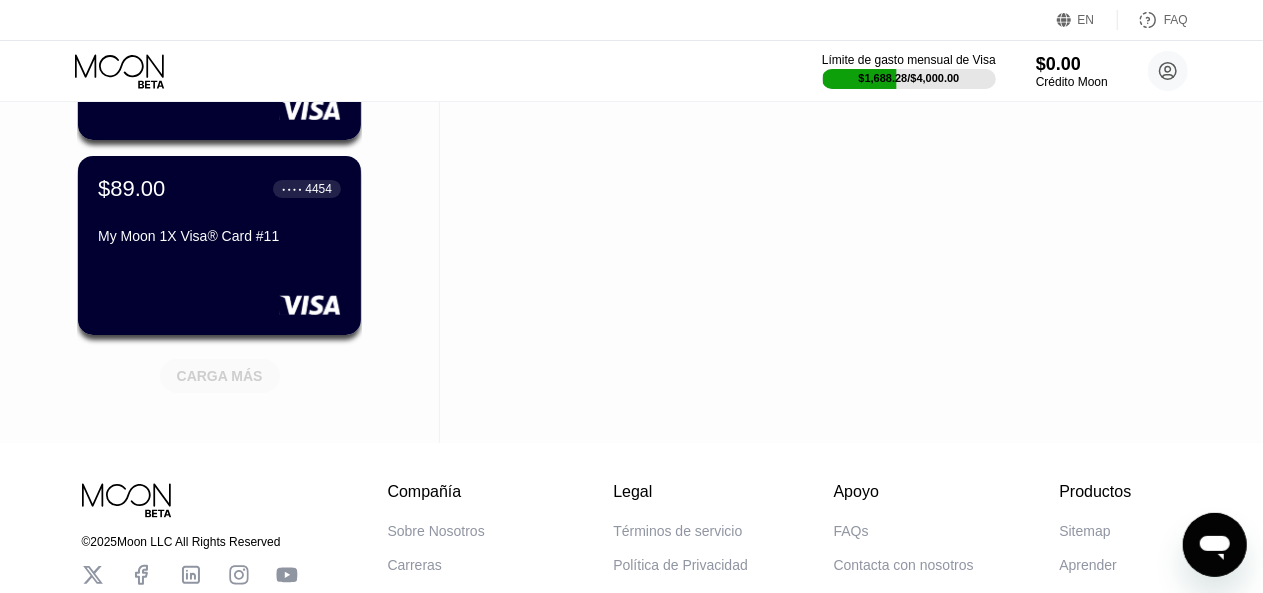click on "CARGA MÁS" at bounding box center [220, 376] 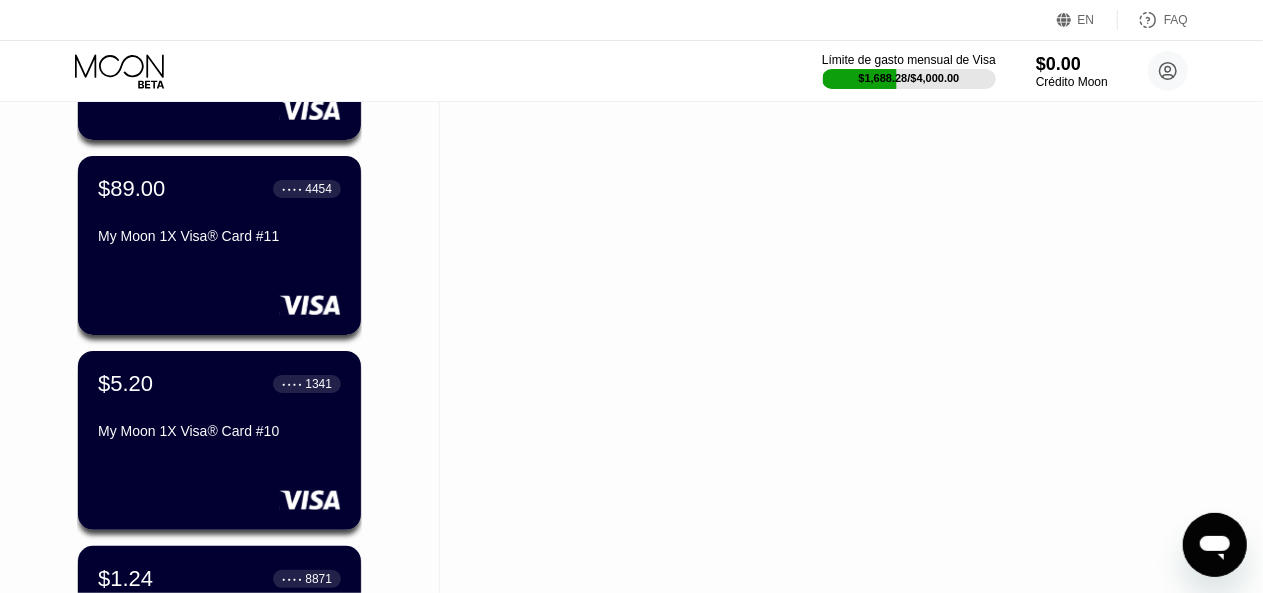 scroll, scrollTop: 4000, scrollLeft: 0, axis: vertical 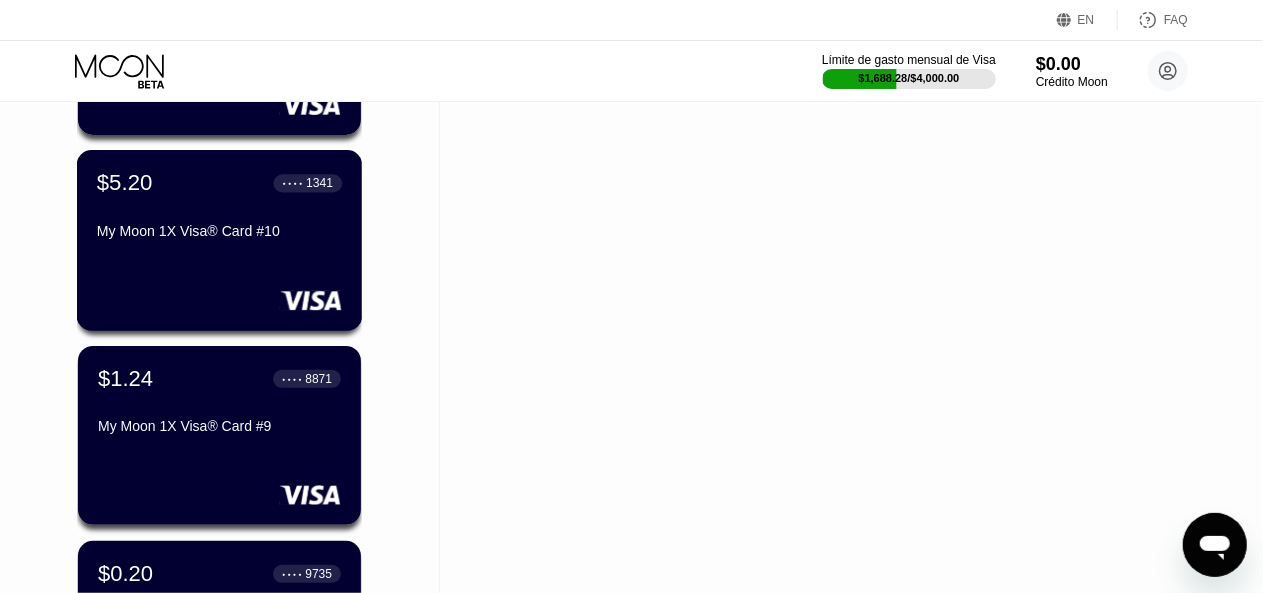 drag, startPoint x: 274, startPoint y: 231, endPoint x: 586, endPoint y: 1, distance: 387.61322 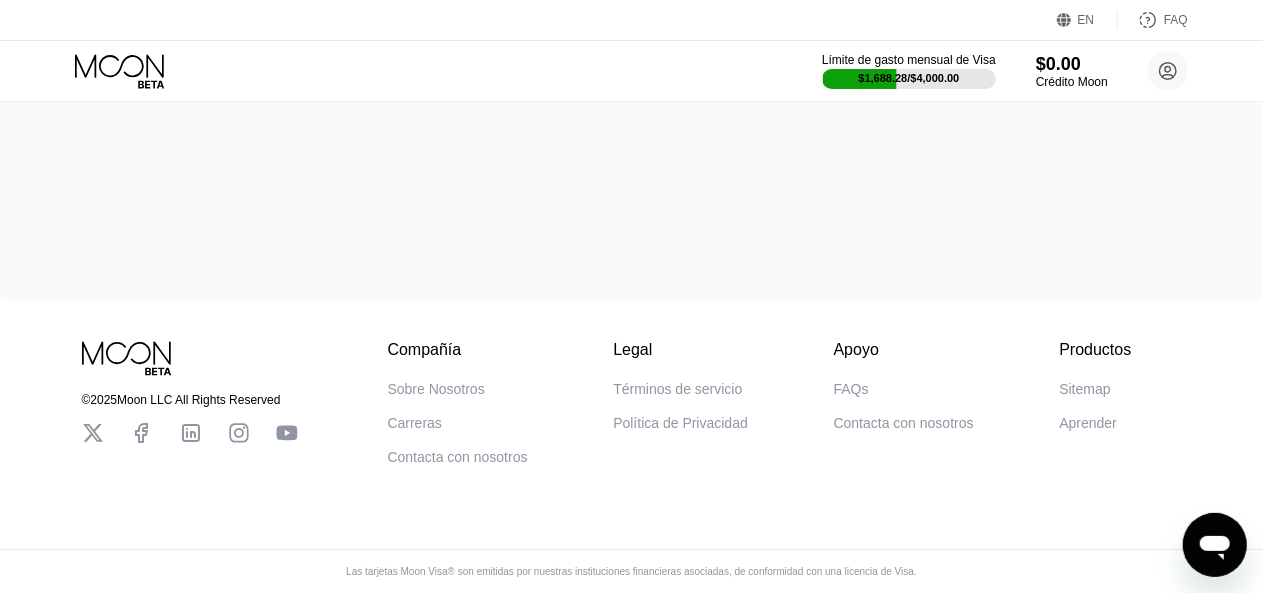 scroll, scrollTop: 0, scrollLeft: 0, axis: both 